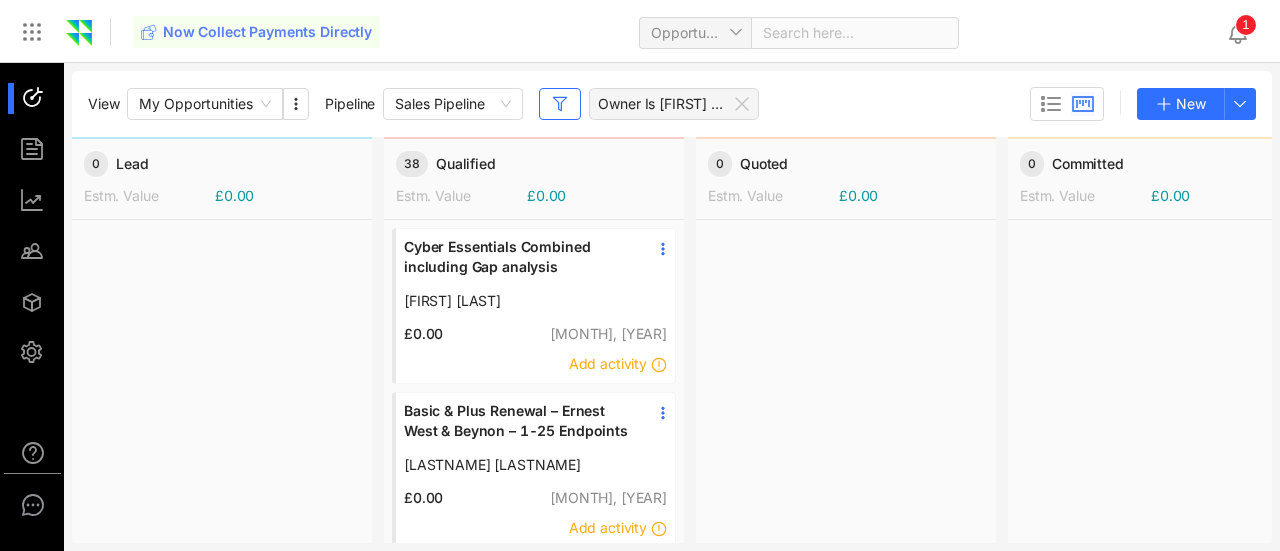 scroll, scrollTop: 0, scrollLeft: 0, axis: both 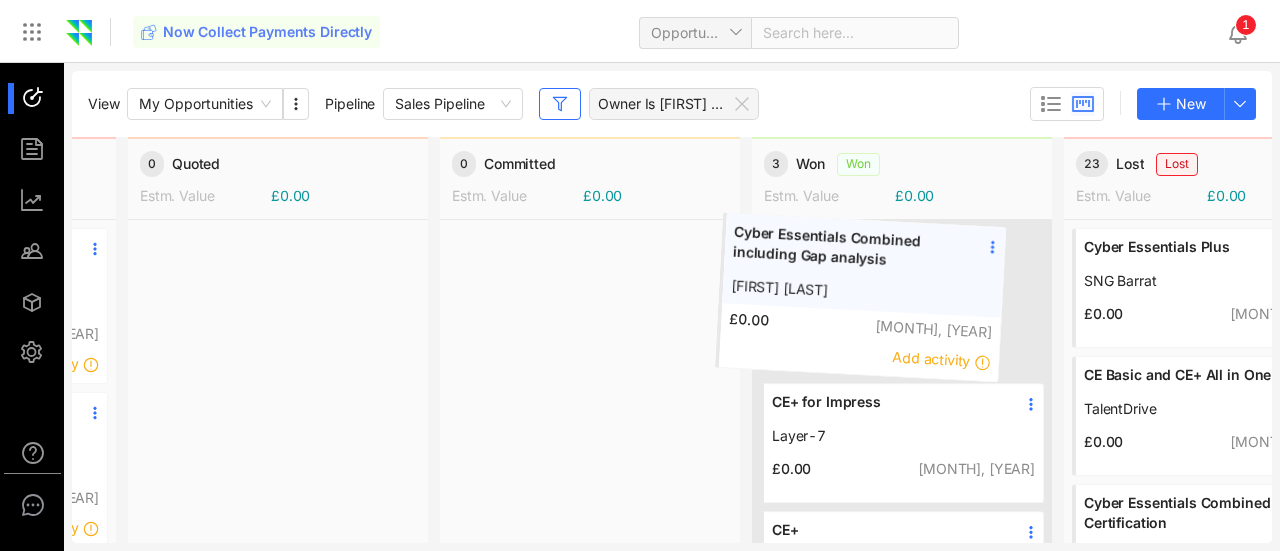 drag, startPoint x: 552, startPoint y: 334, endPoint x: 890, endPoint y: 324, distance: 338.1479 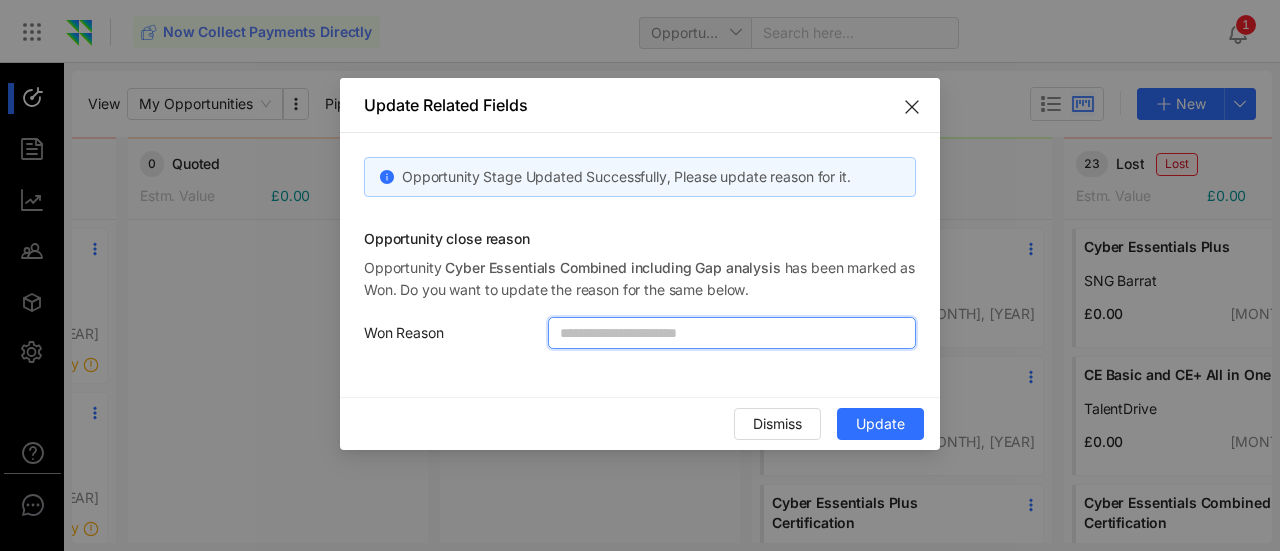 click at bounding box center [732, 333] 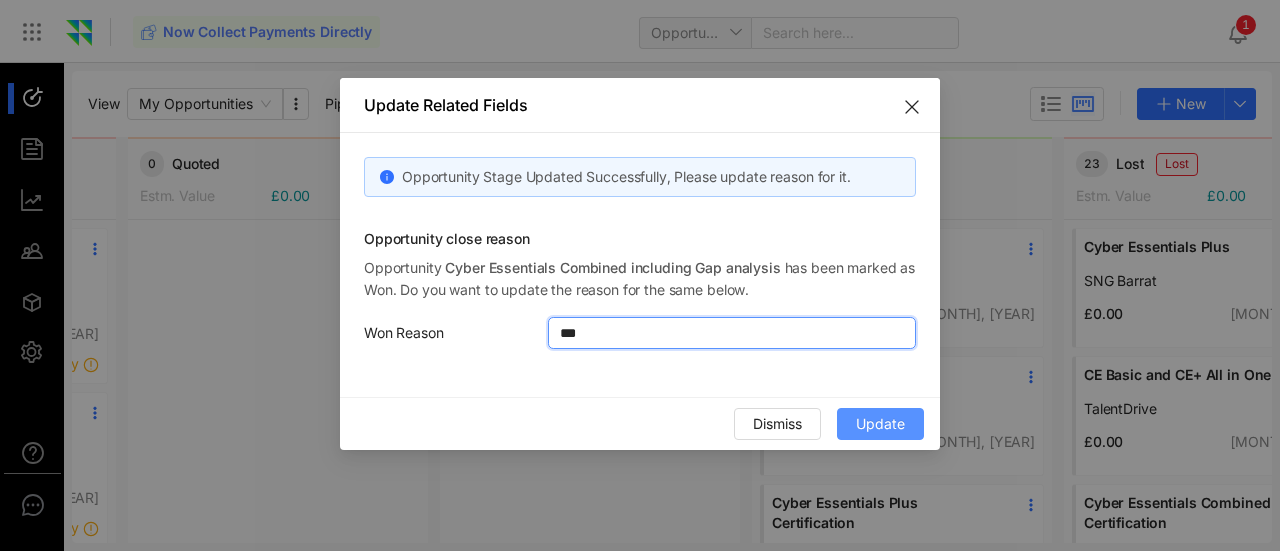 type on "***" 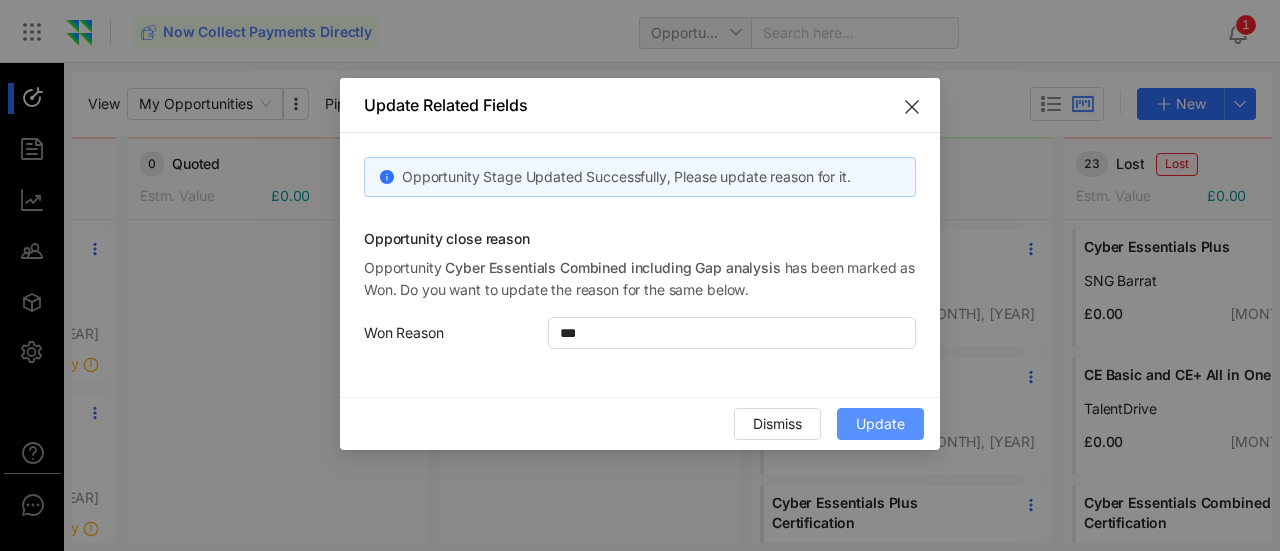 click on "Update" at bounding box center (880, 424) 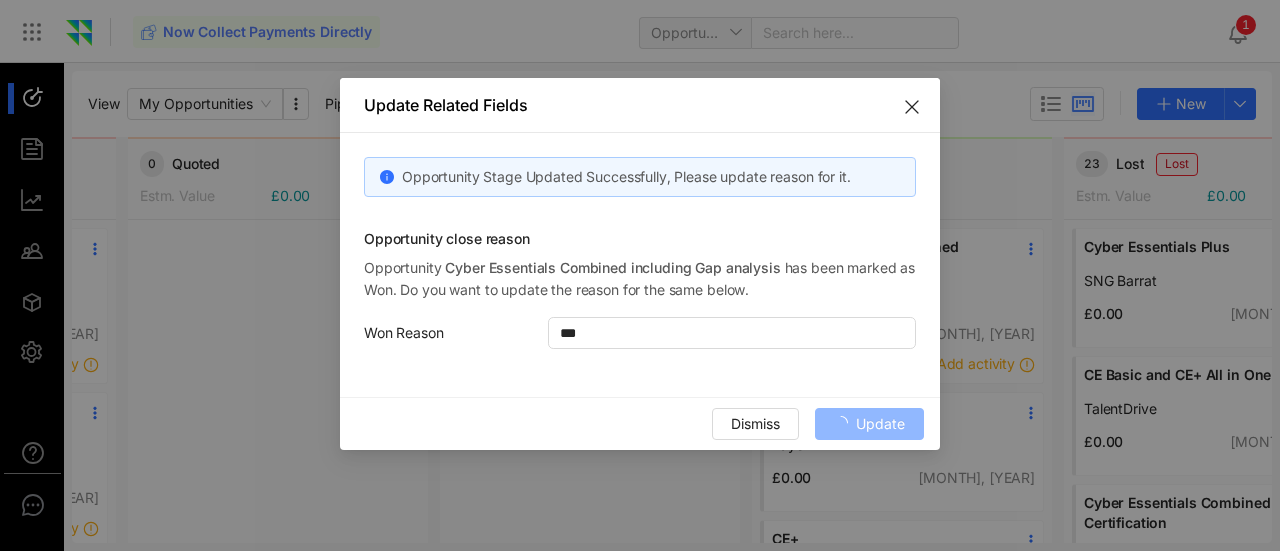 type 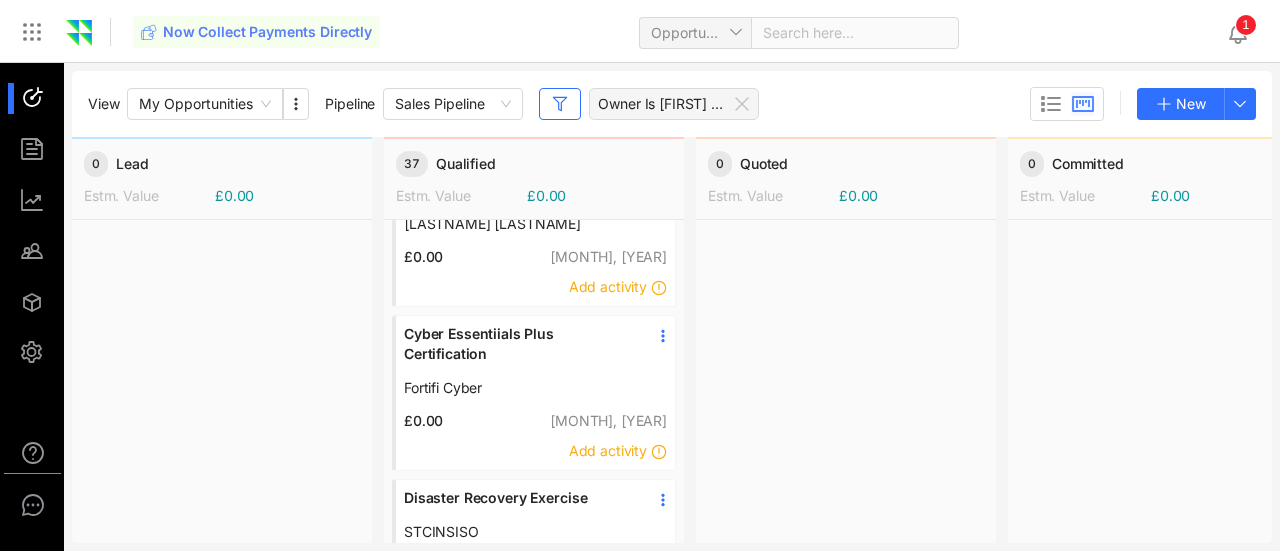 scroll, scrollTop: 0, scrollLeft: 0, axis: both 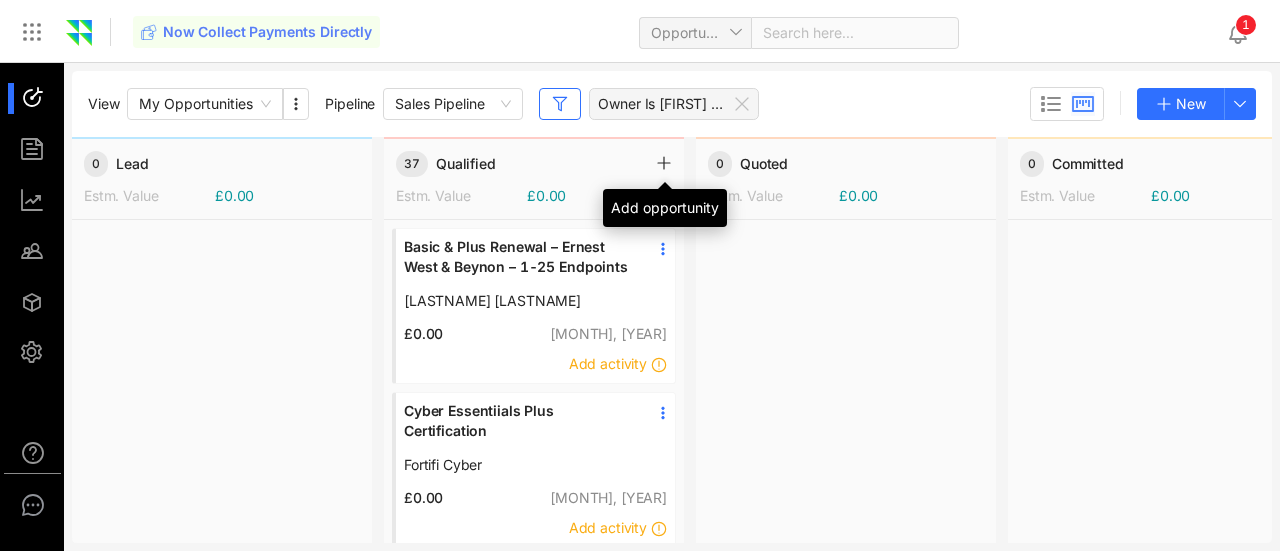 click 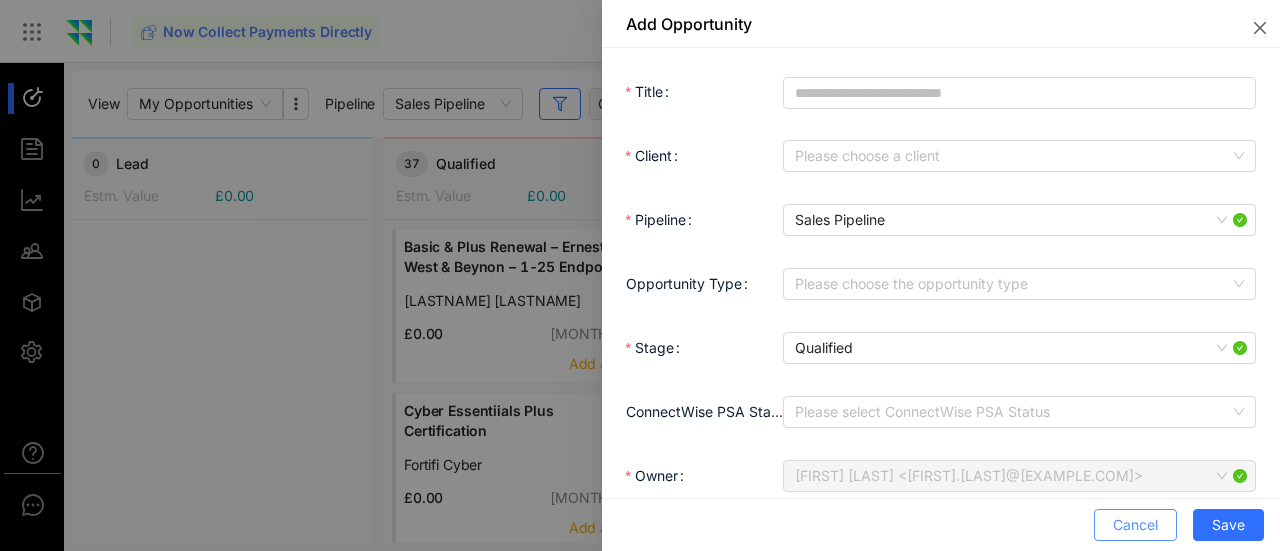 click on "Cancel" at bounding box center (1135, 525) 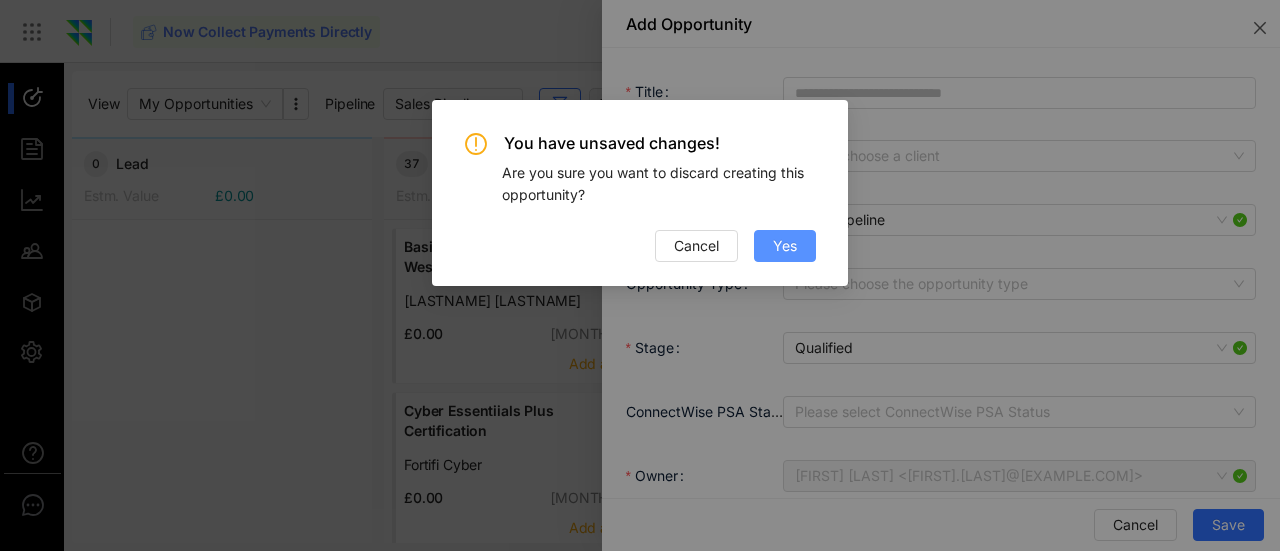 click on "Yes" at bounding box center (785, 246) 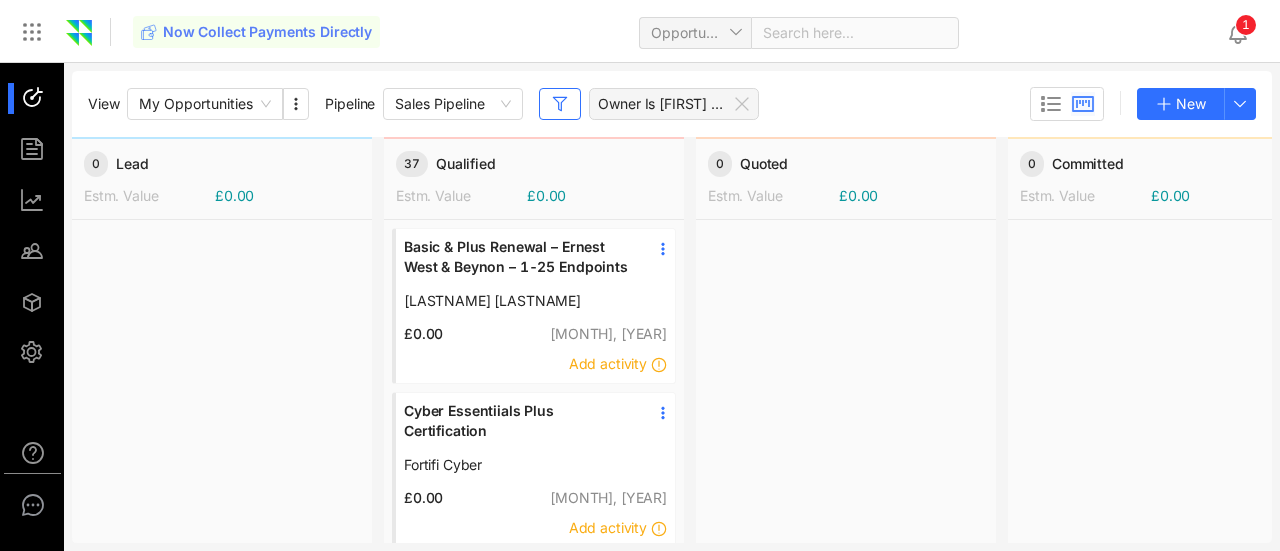 click on "Basic & Plus Renewal – Ernest West & Beynon – 1-25 Endpoints" at bounding box center (519, 257) 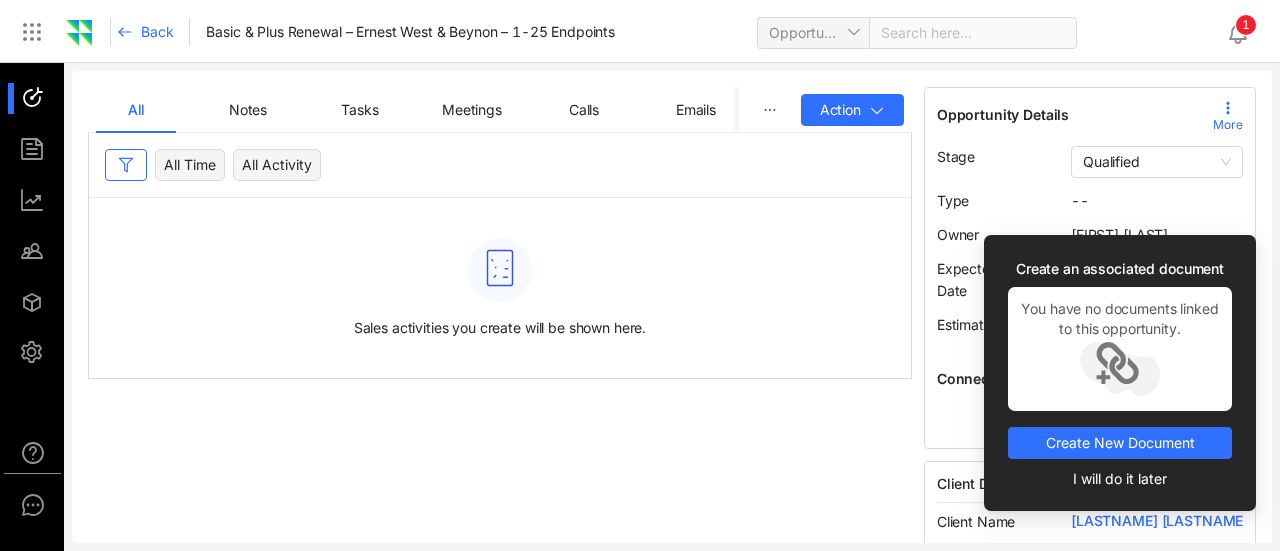 click on "I will do it later" at bounding box center [1120, 479] 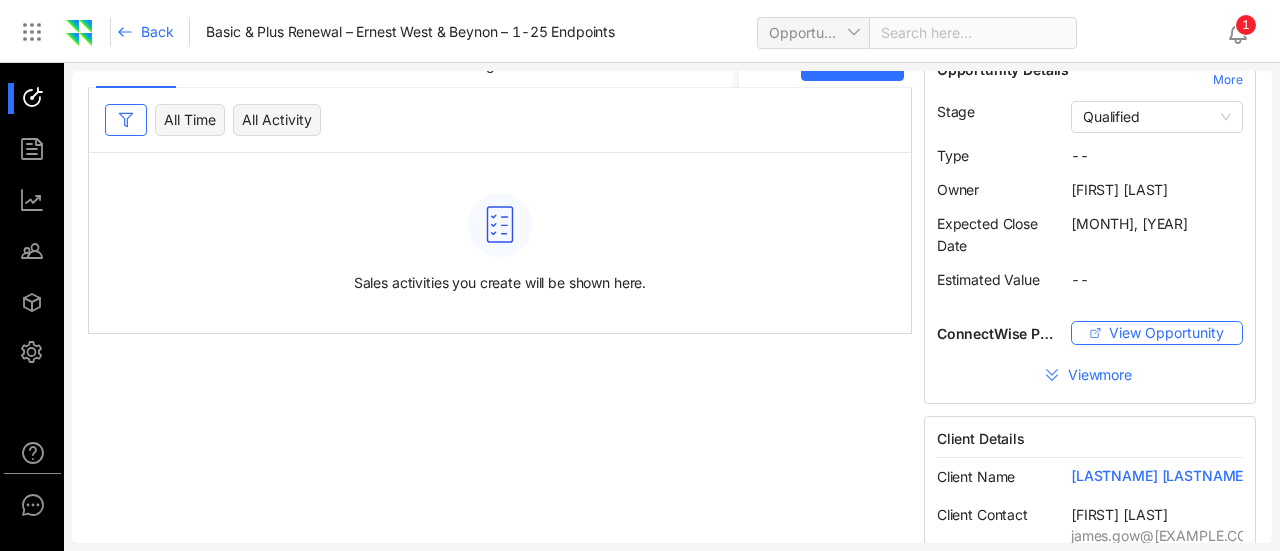scroll, scrollTop: 0, scrollLeft: 0, axis: both 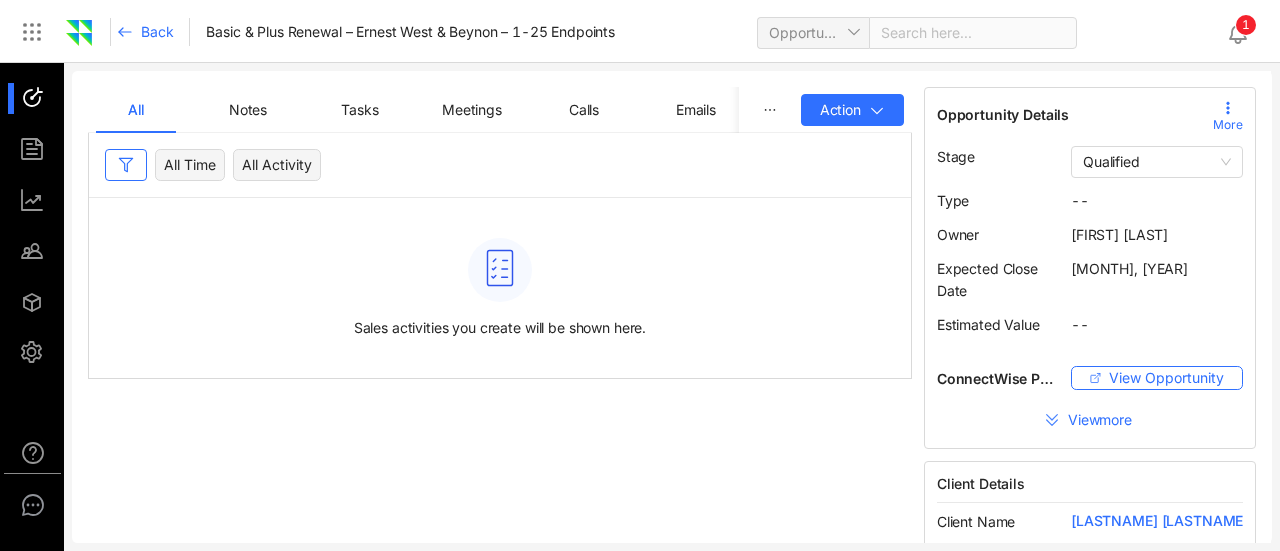 click on "Back" at bounding box center [157, 32] 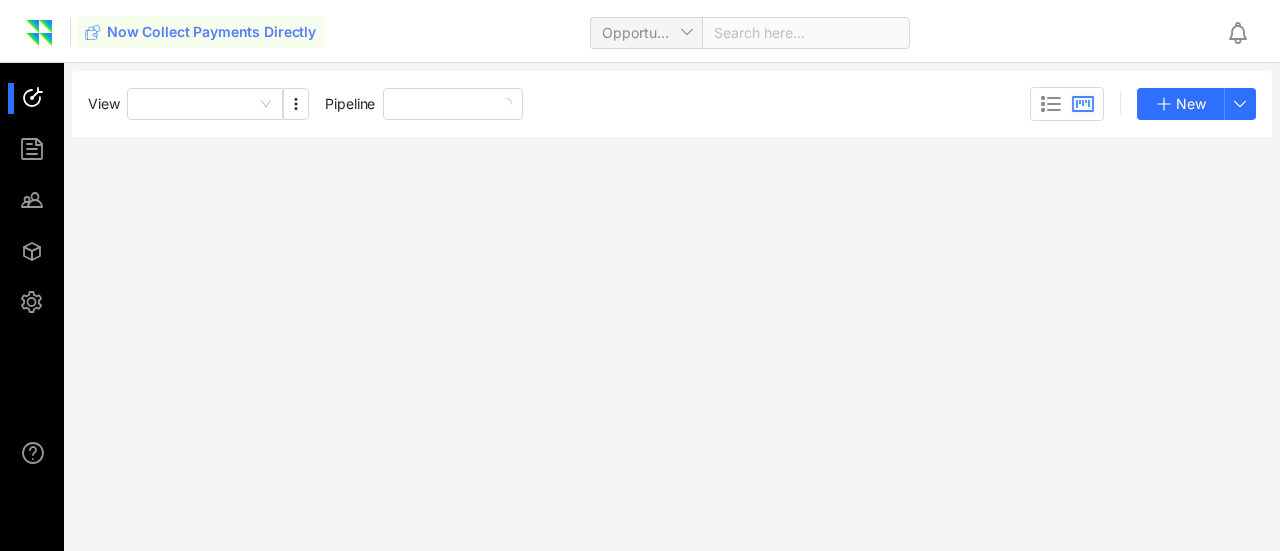 scroll, scrollTop: 0, scrollLeft: 0, axis: both 